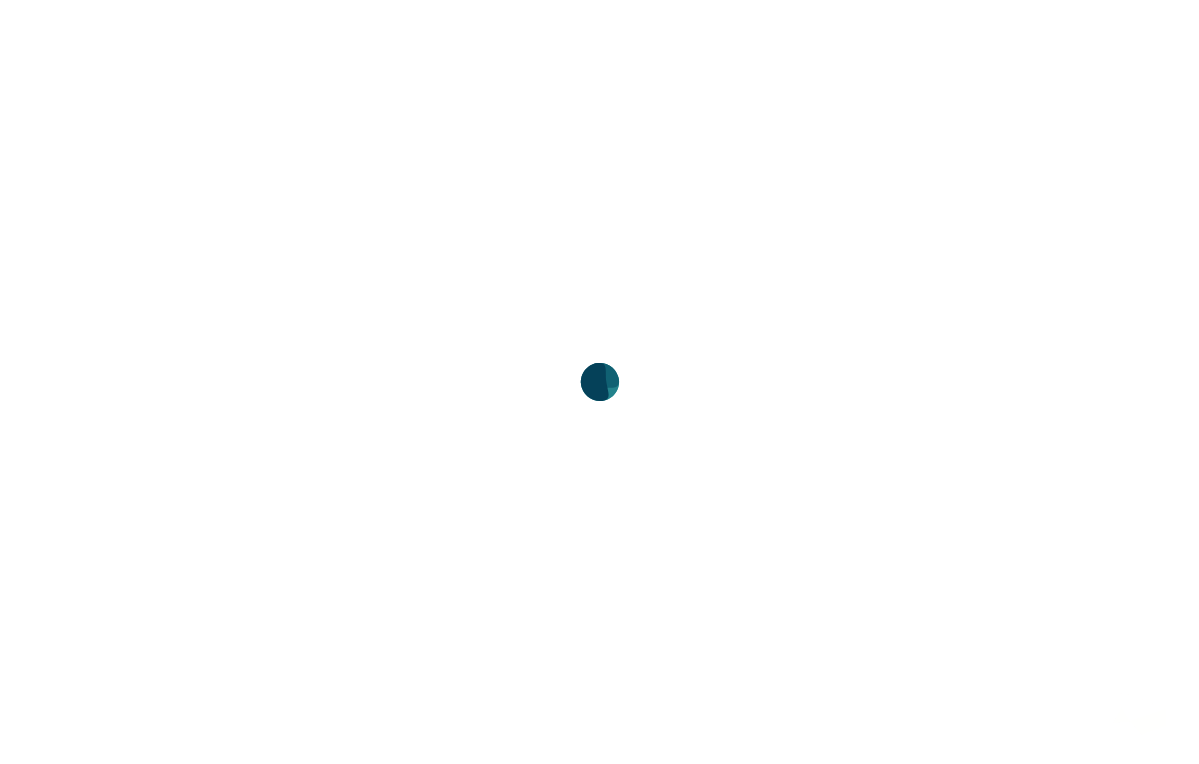 scroll, scrollTop: 0, scrollLeft: 0, axis: both 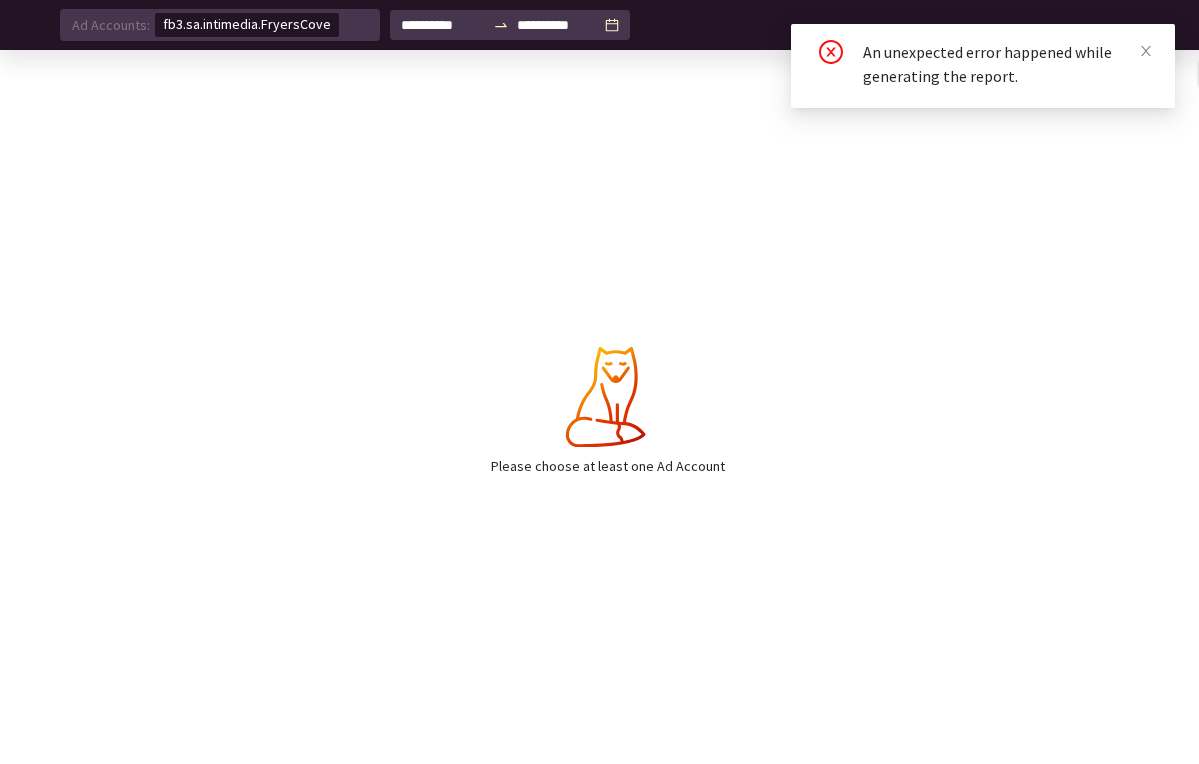 click on "An unexpected error happened while generating the report." at bounding box center (983, 66) 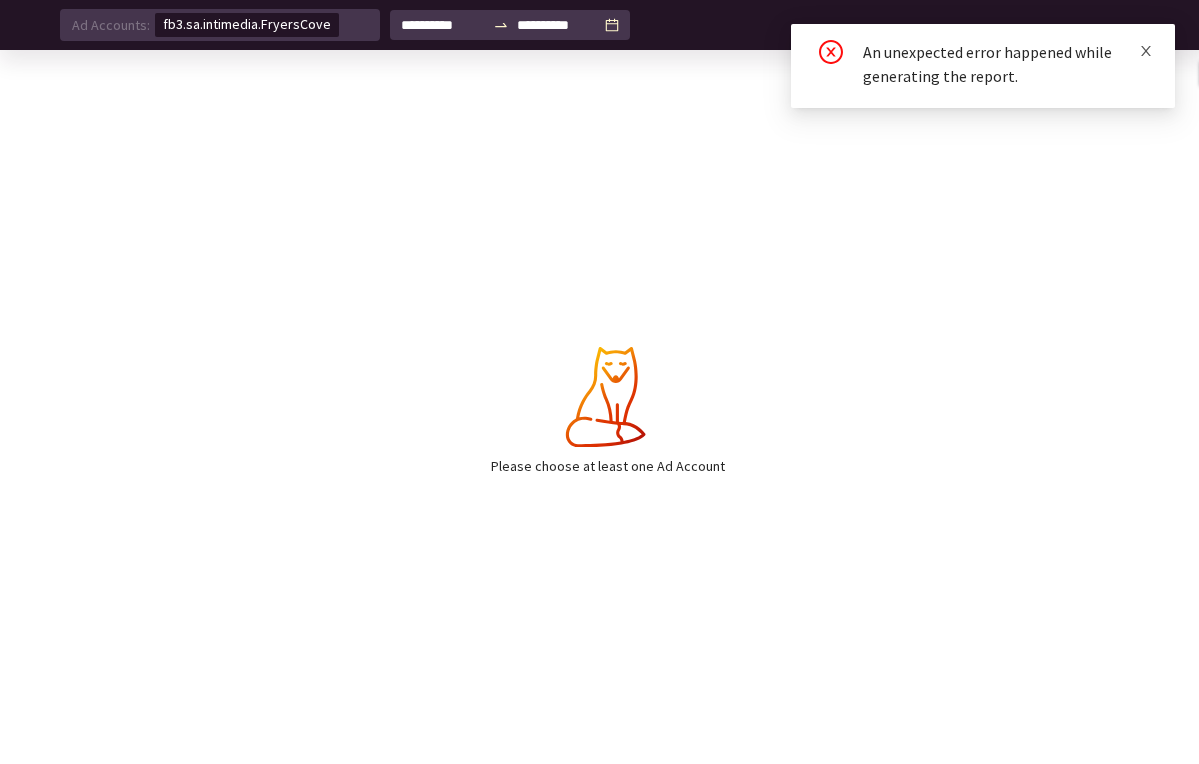 click at bounding box center (1146, 51) 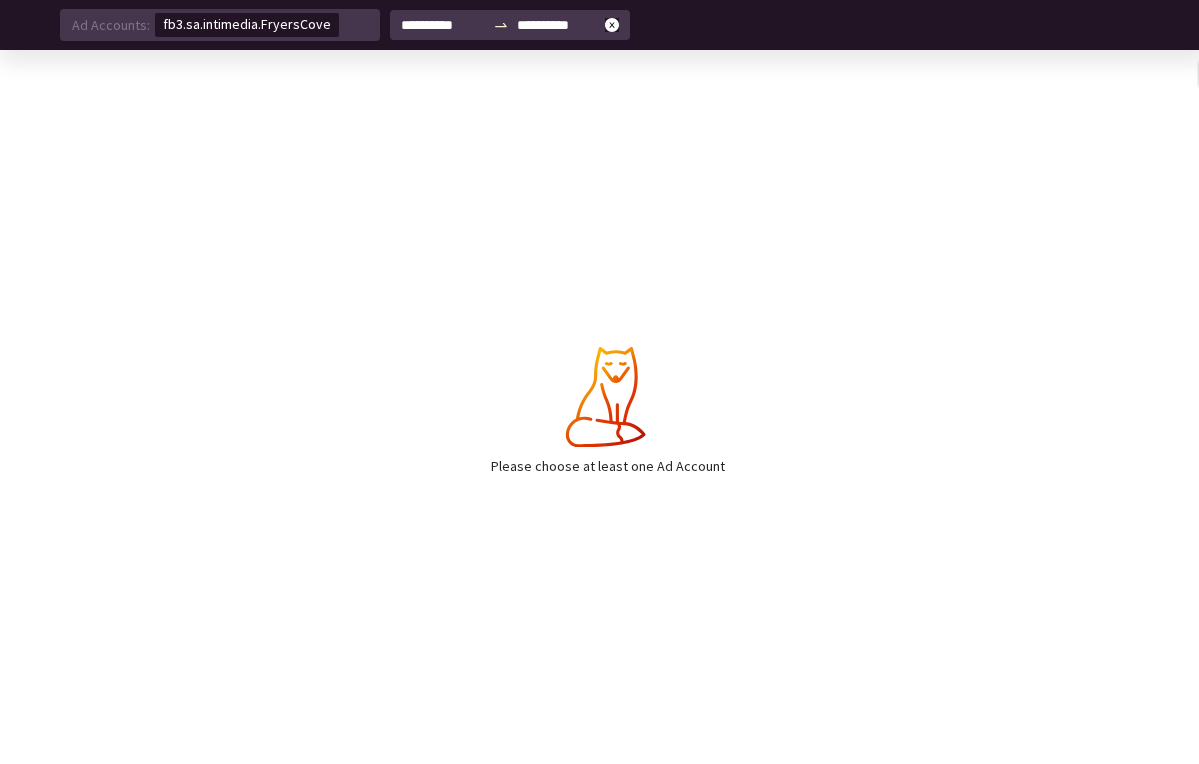 click on "**********" at bounding box center (443, 25) 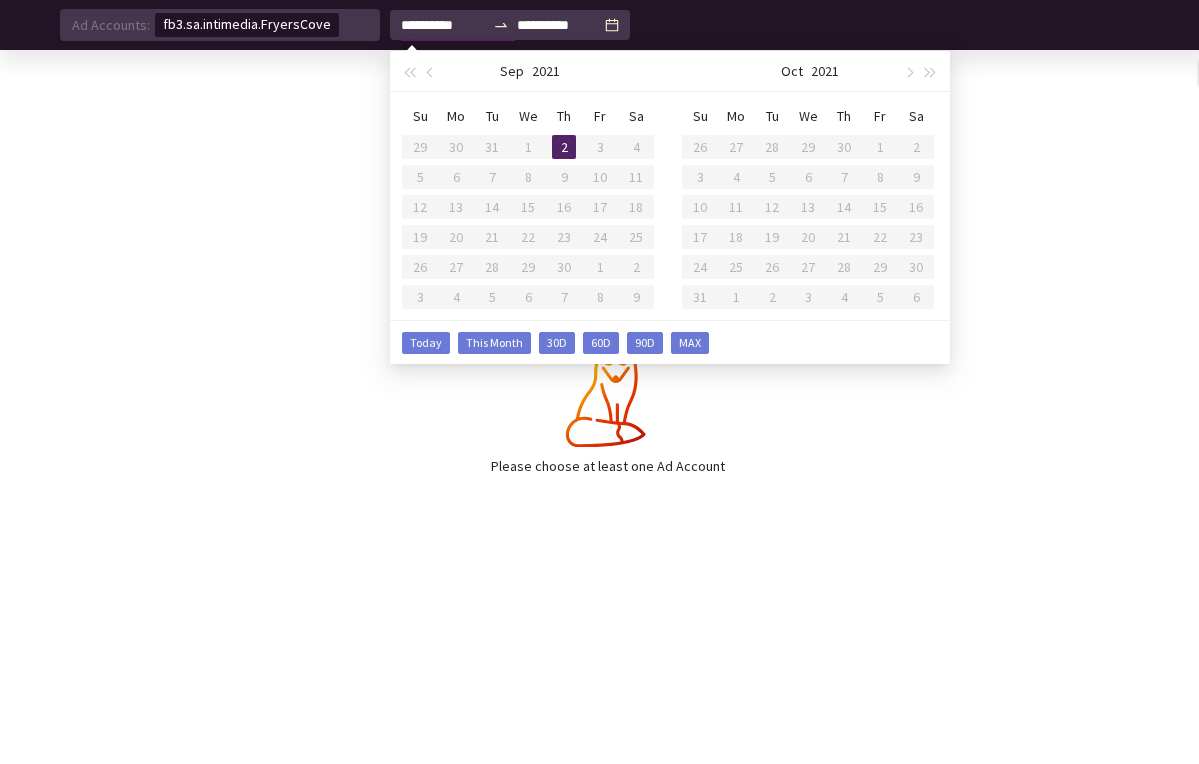 click on "MAX" at bounding box center (426, 343) 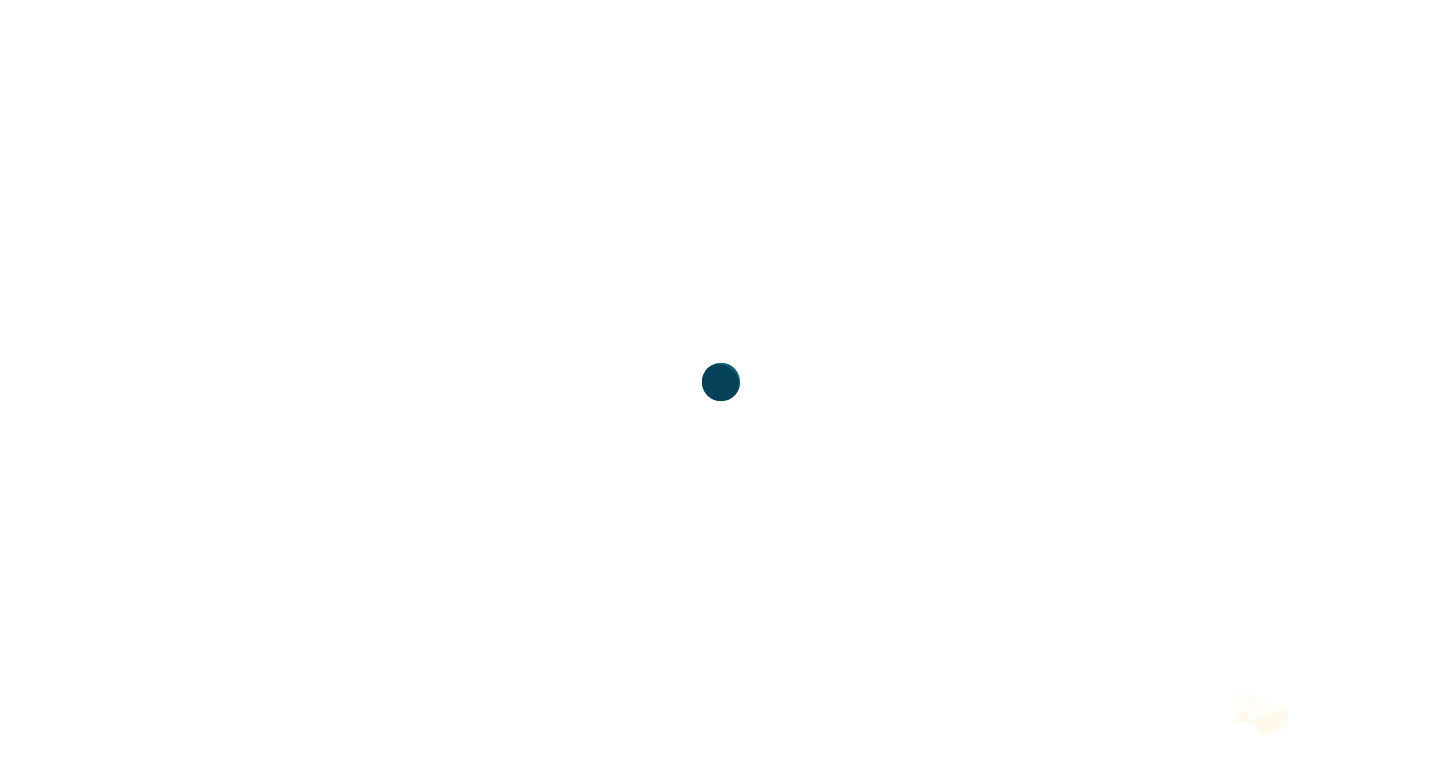 scroll, scrollTop: 0, scrollLeft: 0, axis: both 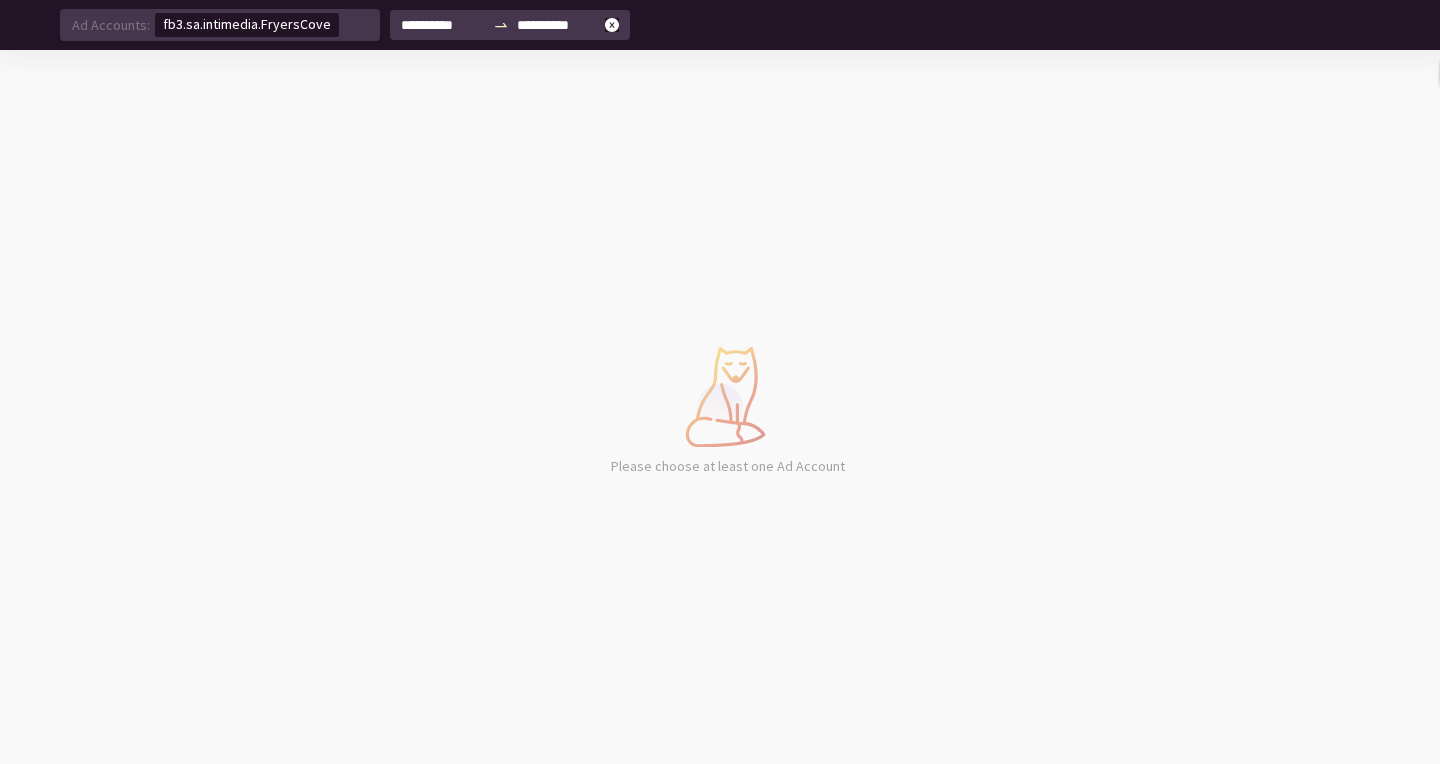 click on "**********" at bounding box center (443, 25) 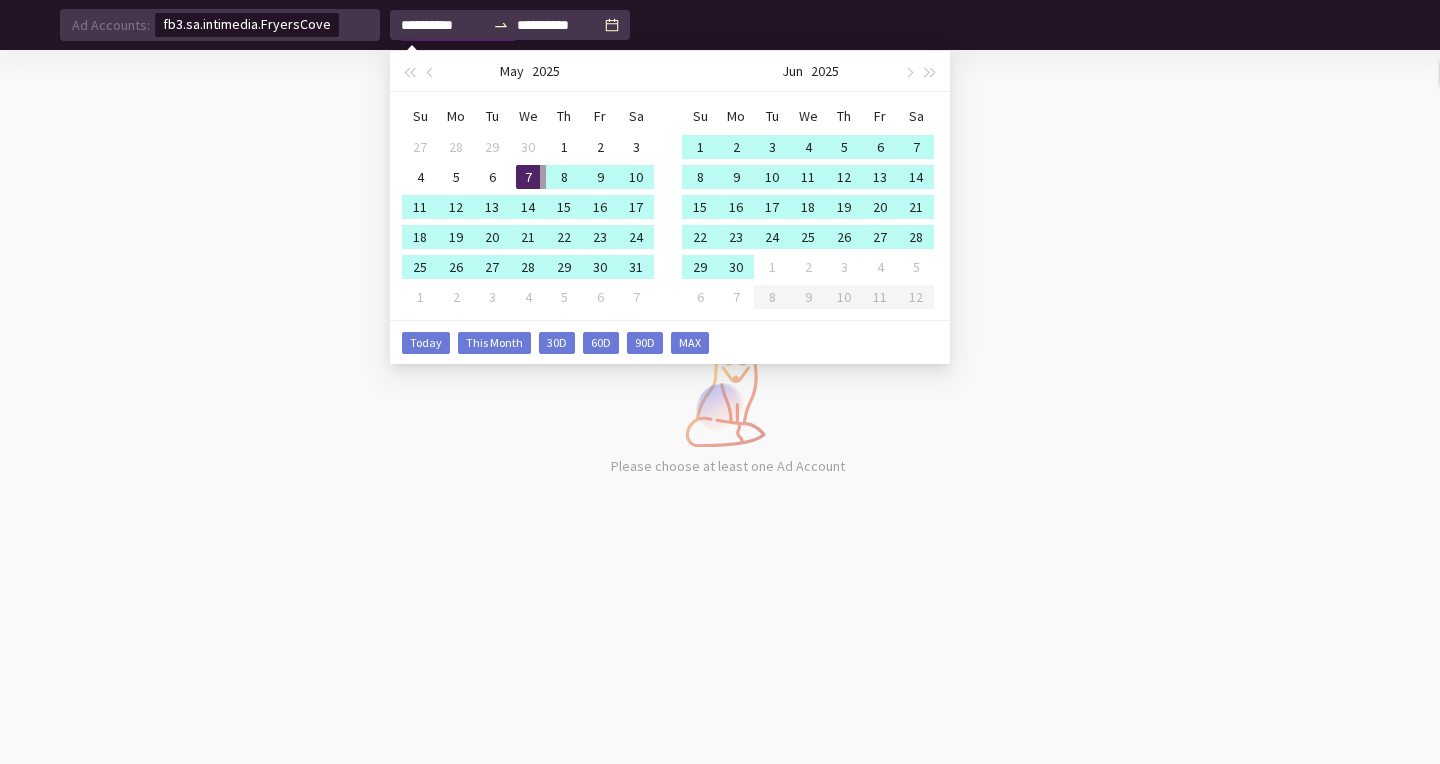 click on "MAX" at bounding box center [694, 342] 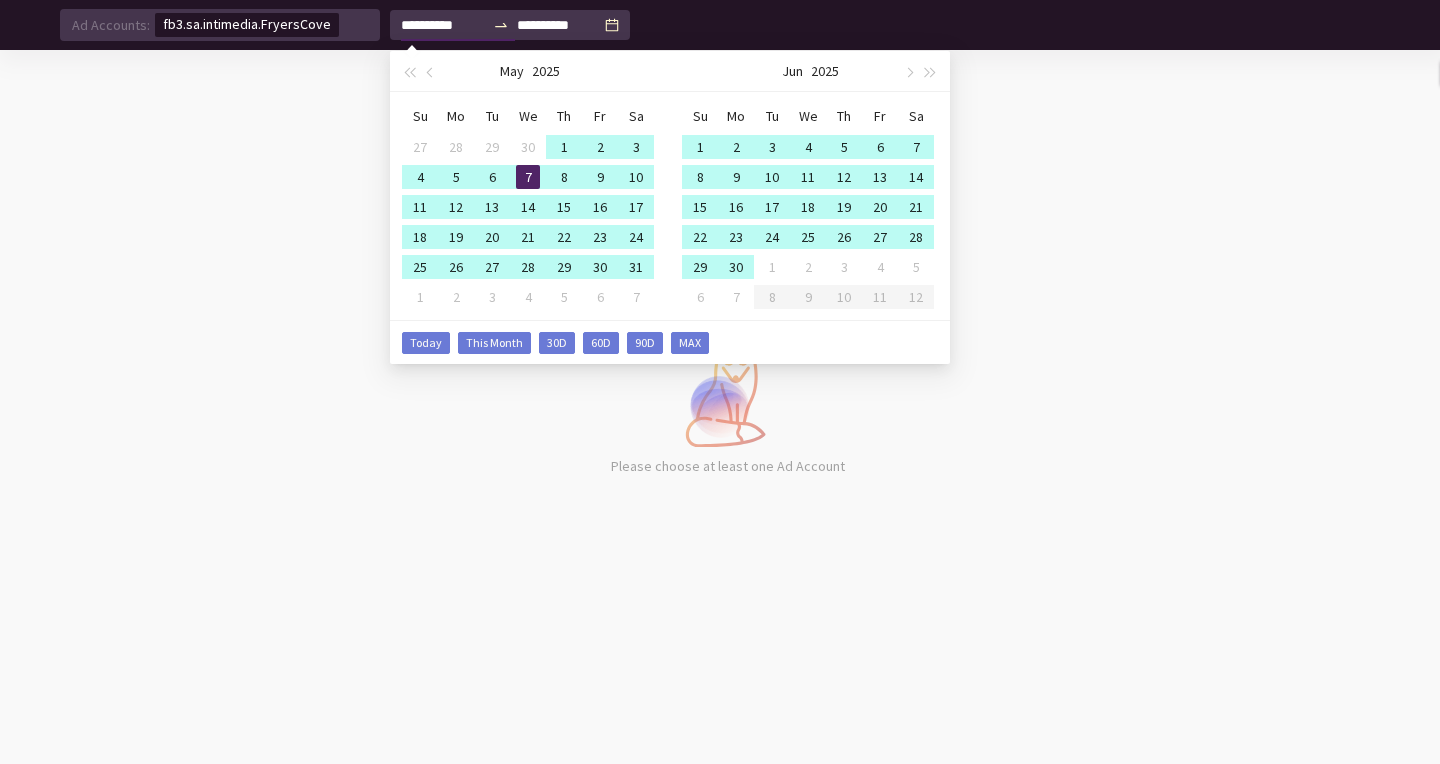 click on "MAX" at bounding box center [426, 343] 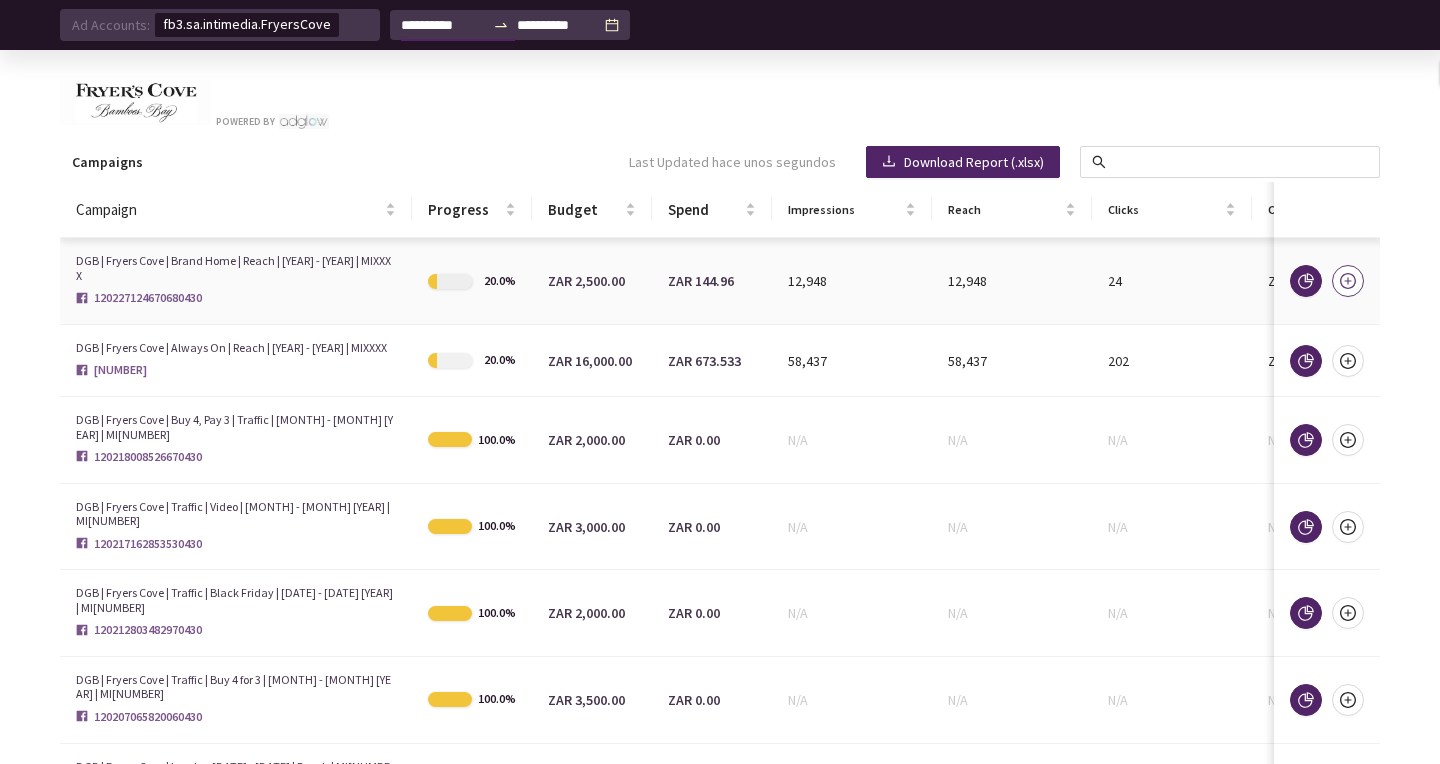 click at bounding box center [1348, 281] 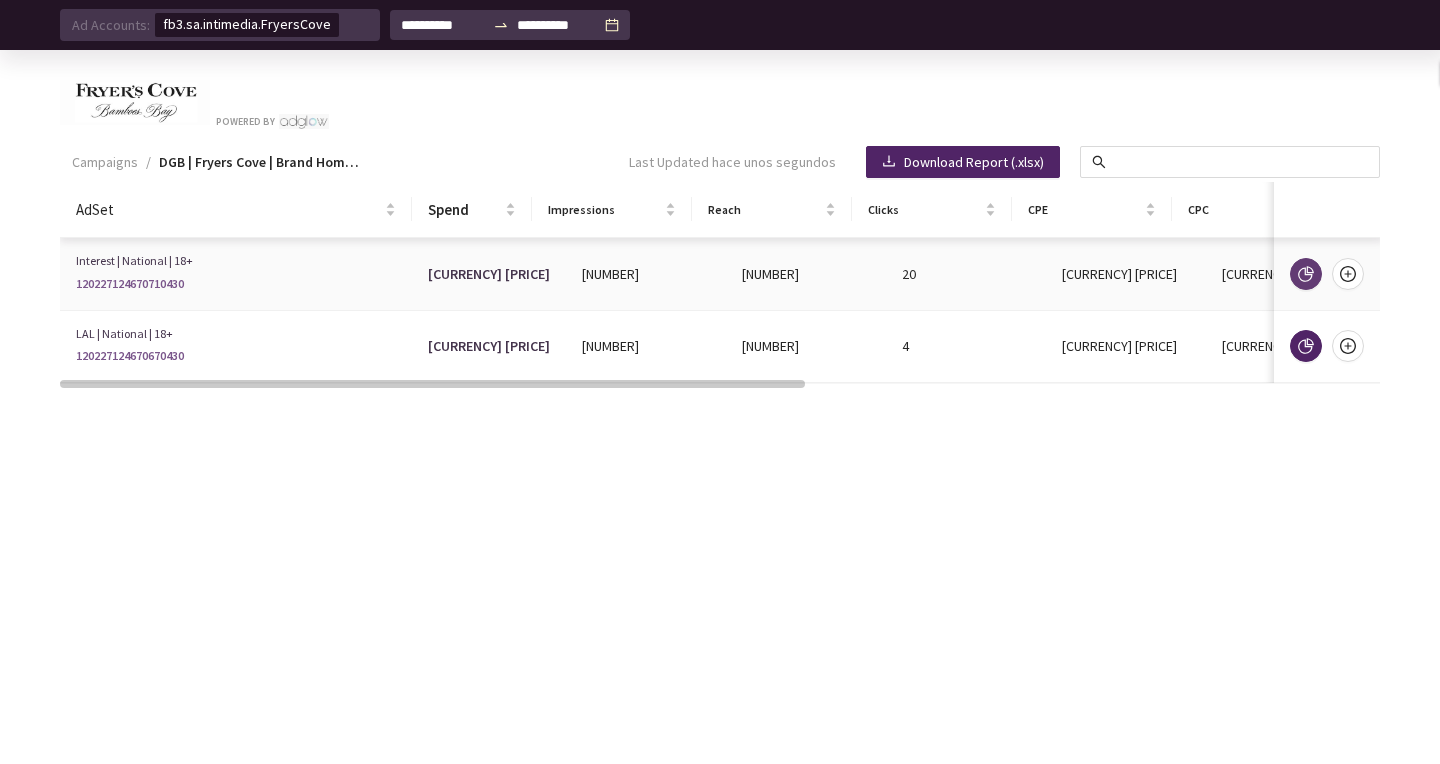 click at bounding box center [1306, 274] 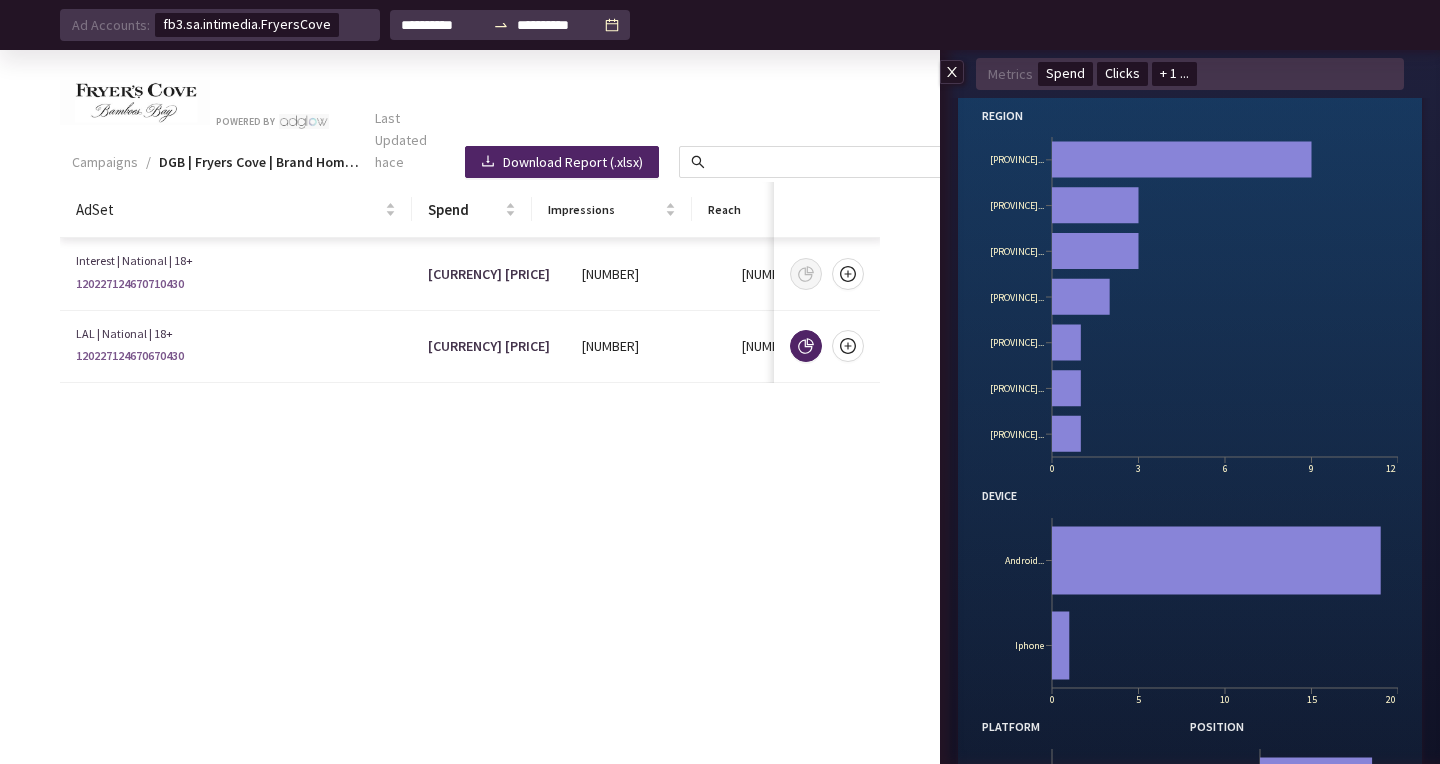 scroll, scrollTop: 1877, scrollLeft: 0, axis: vertical 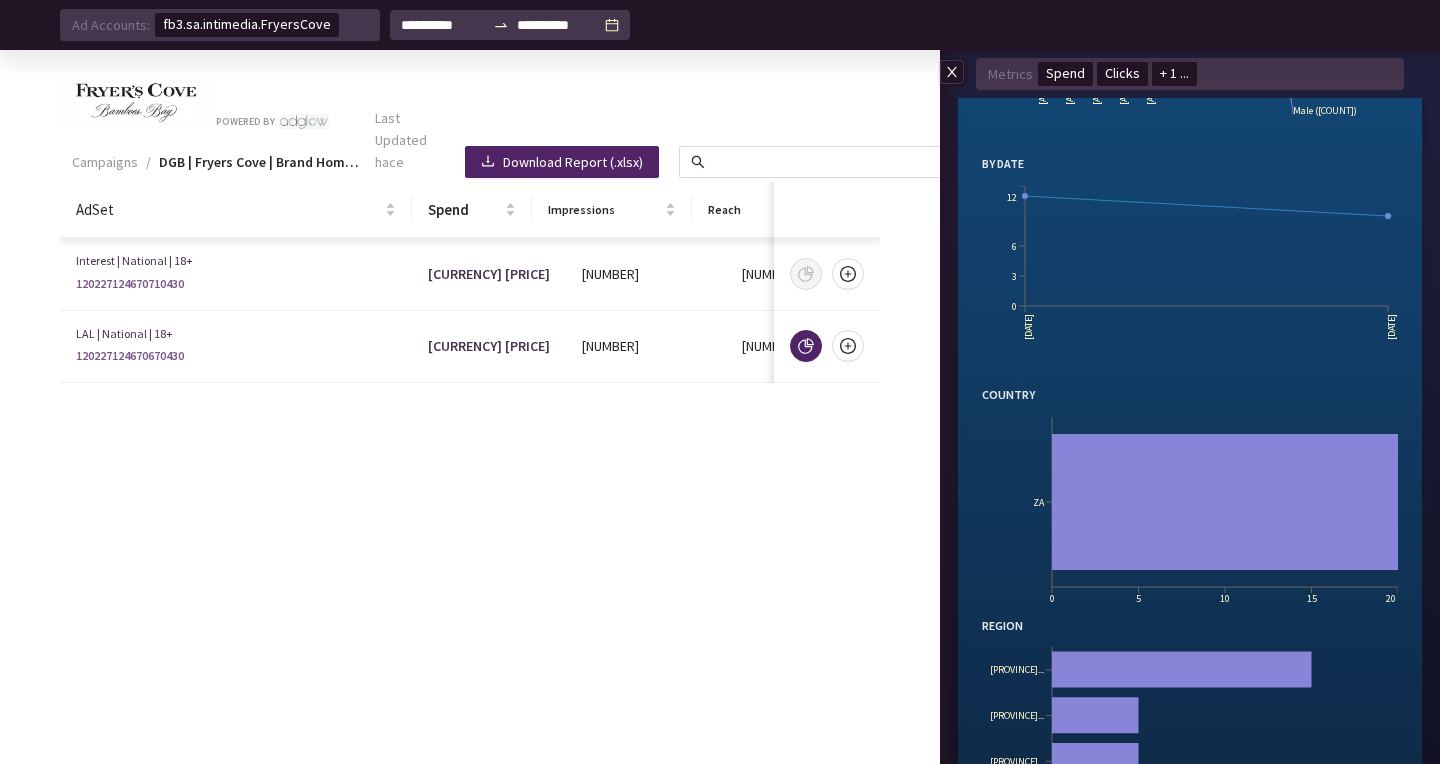 click at bounding box center (952, 72) 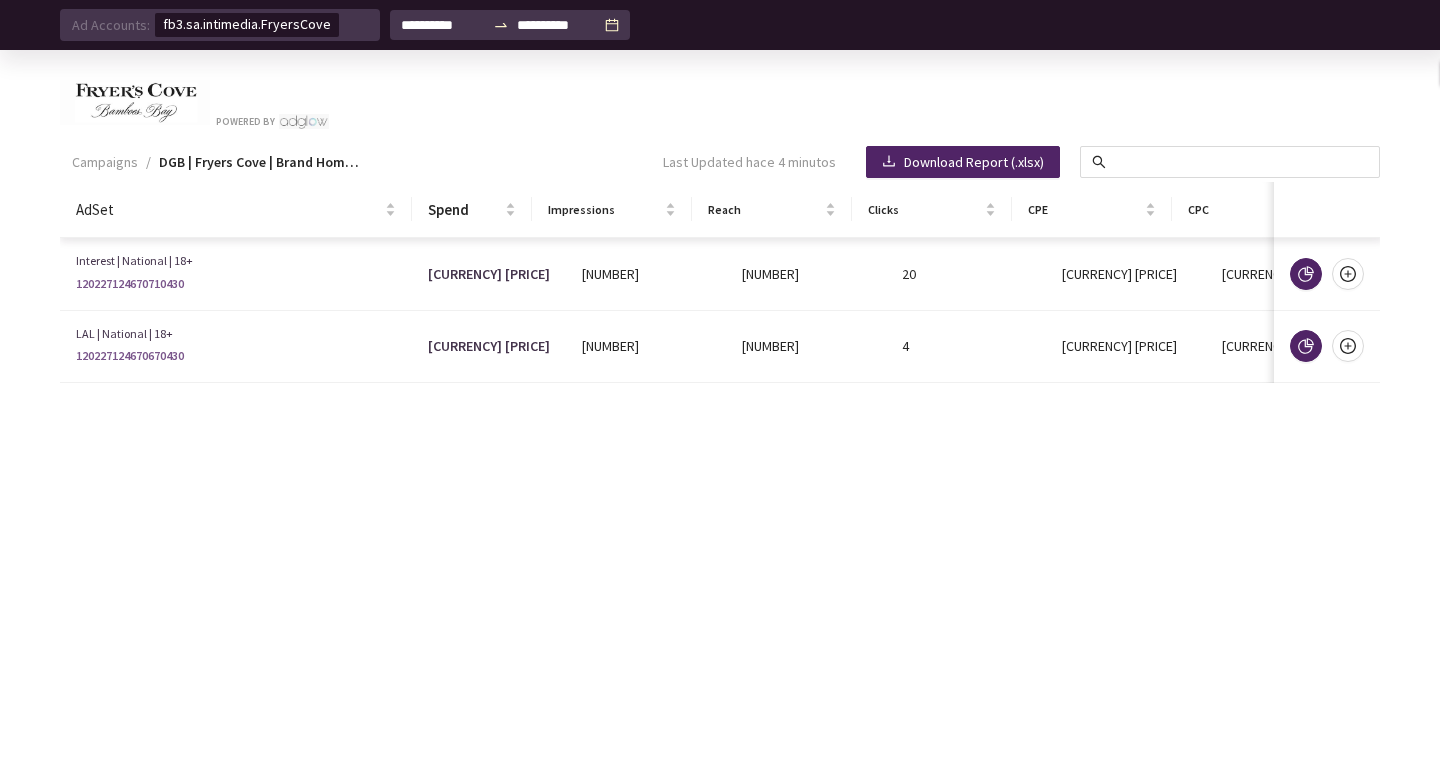 scroll, scrollTop: 0, scrollLeft: 0, axis: both 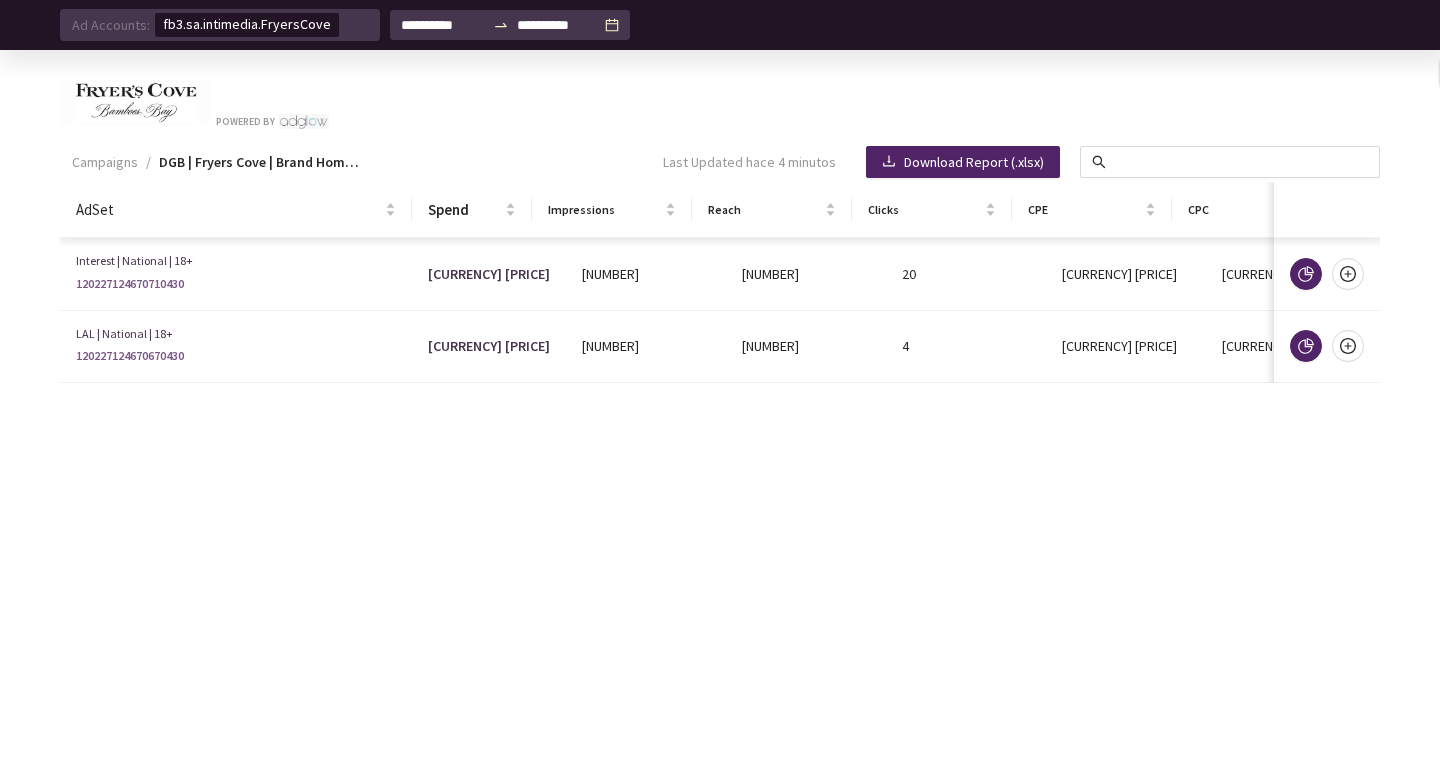click on "Campaigns" at bounding box center (105, 162) 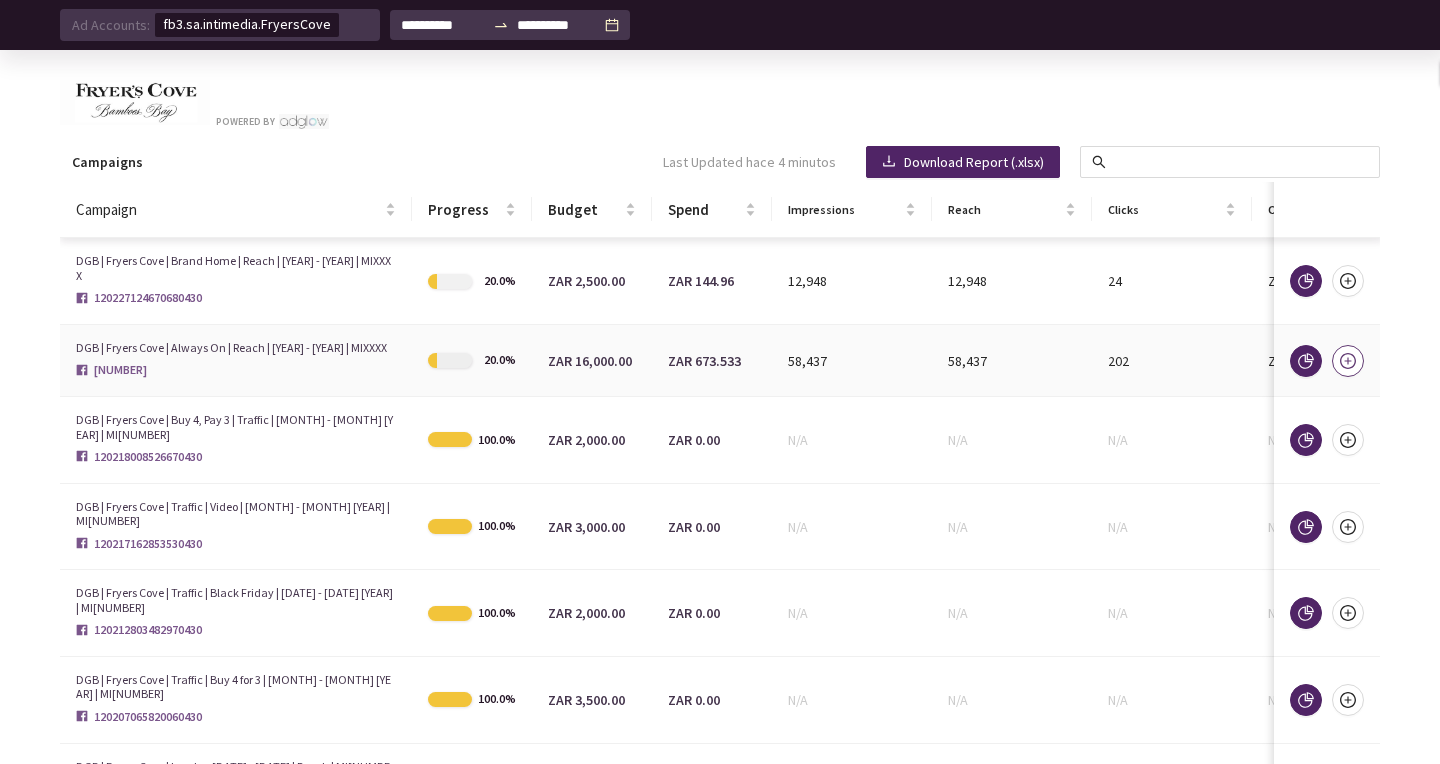 click at bounding box center (1348, 361) 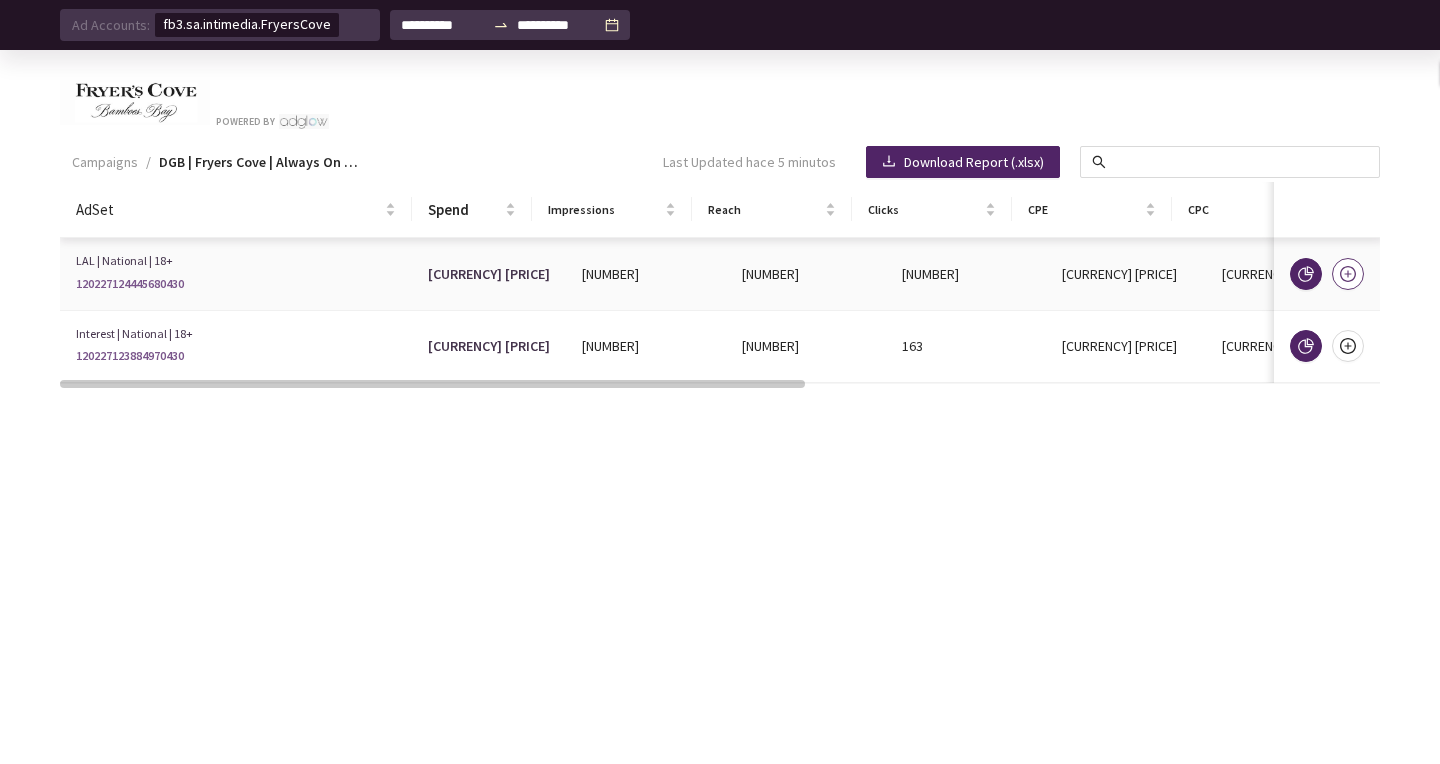 click at bounding box center (1348, 273) 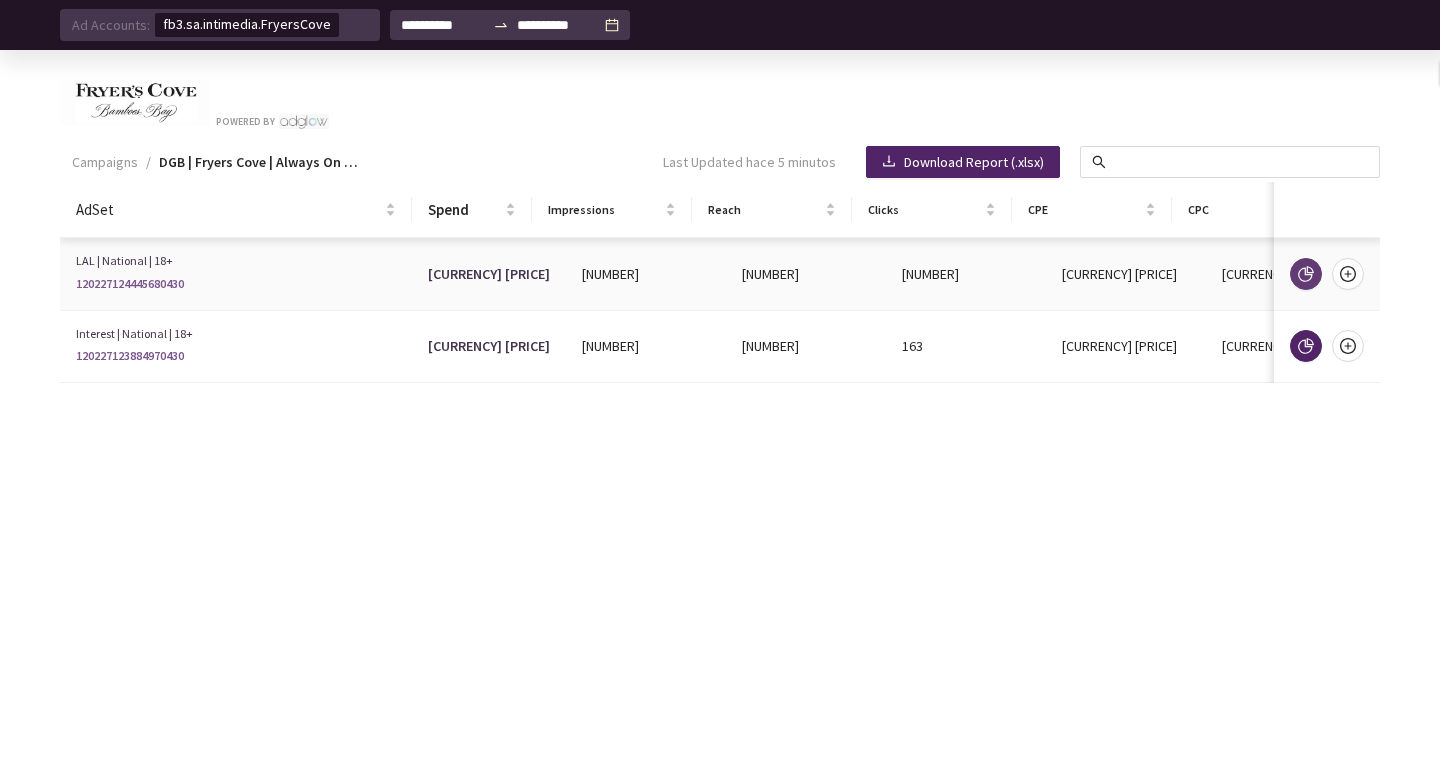 click at bounding box center (1306, 274) 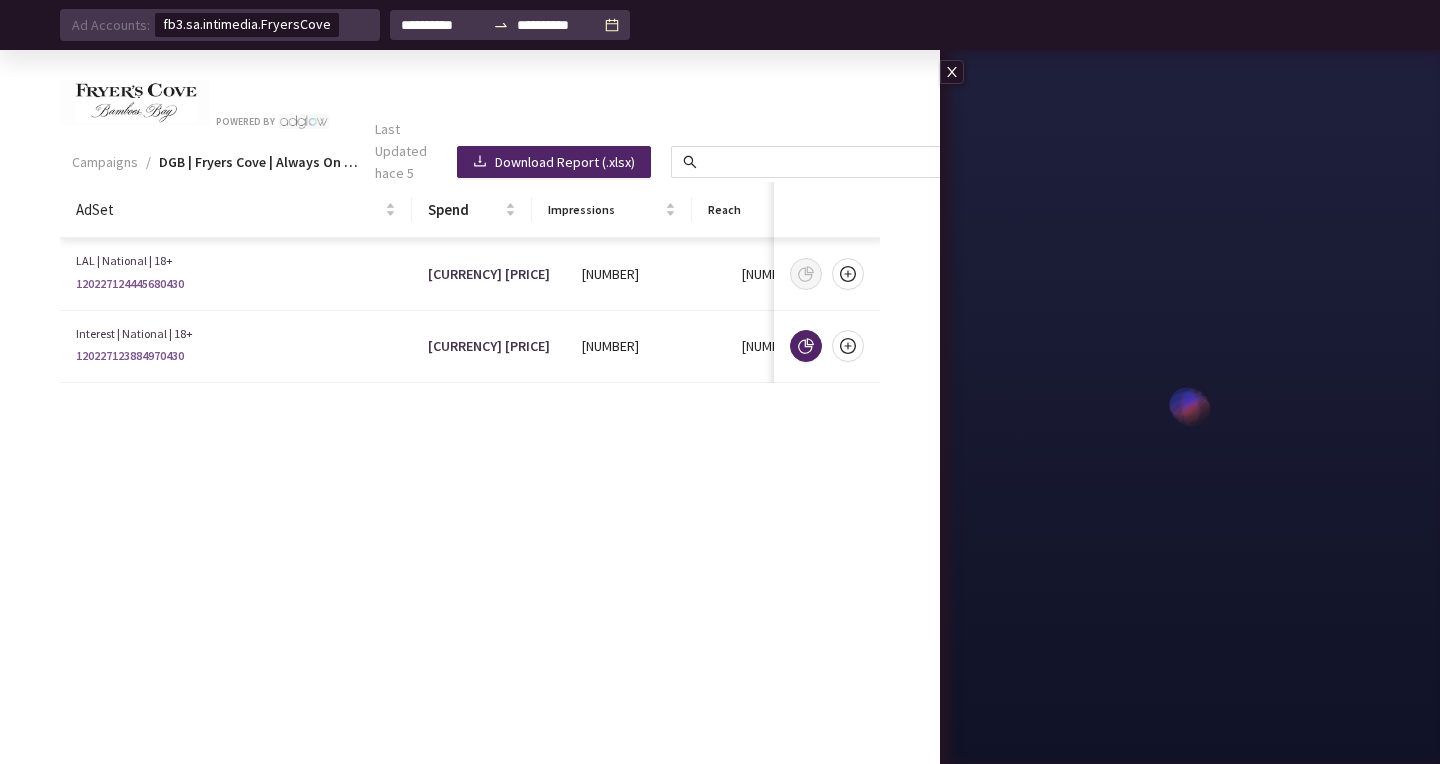 click at bounding box center [952, 72] 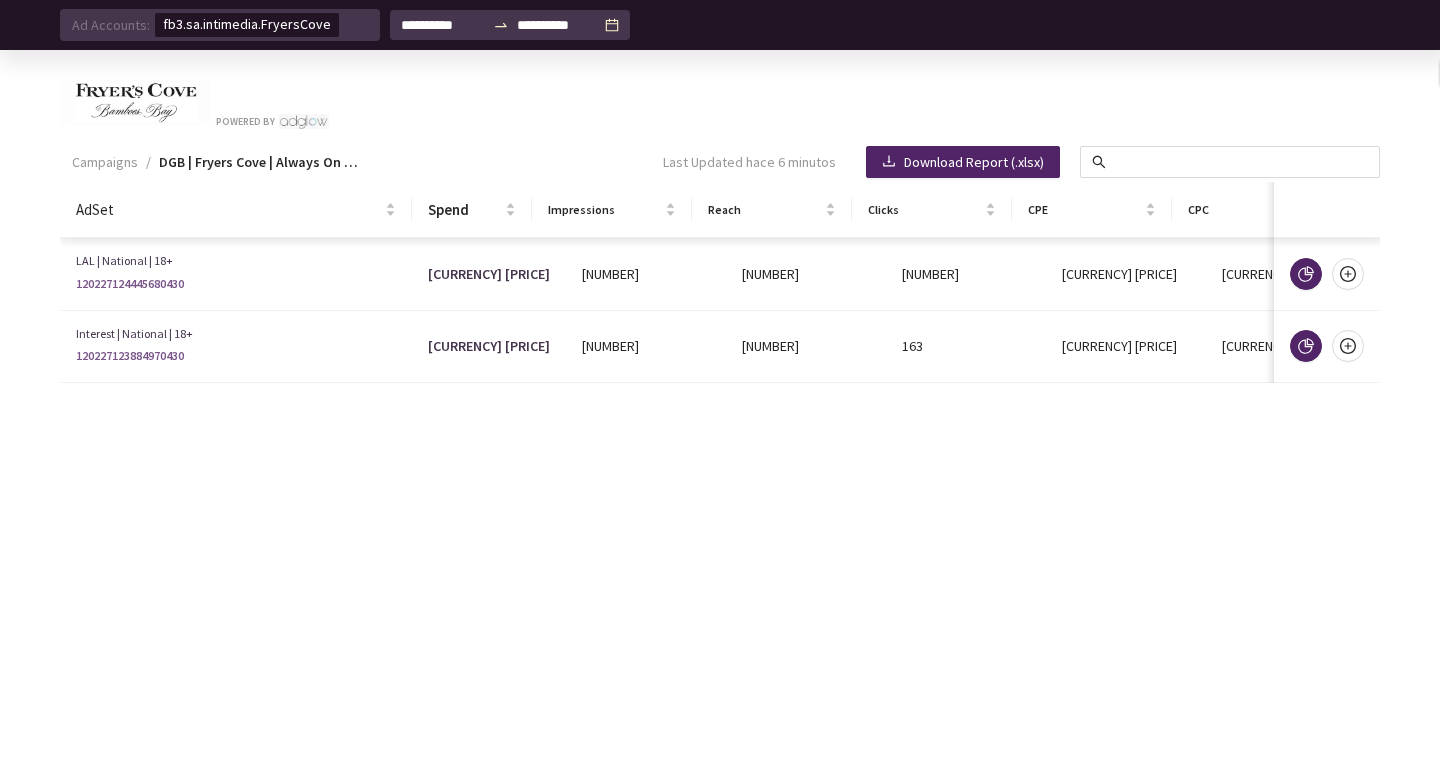 click on "Campaigns" at bounding box center [105, 162] 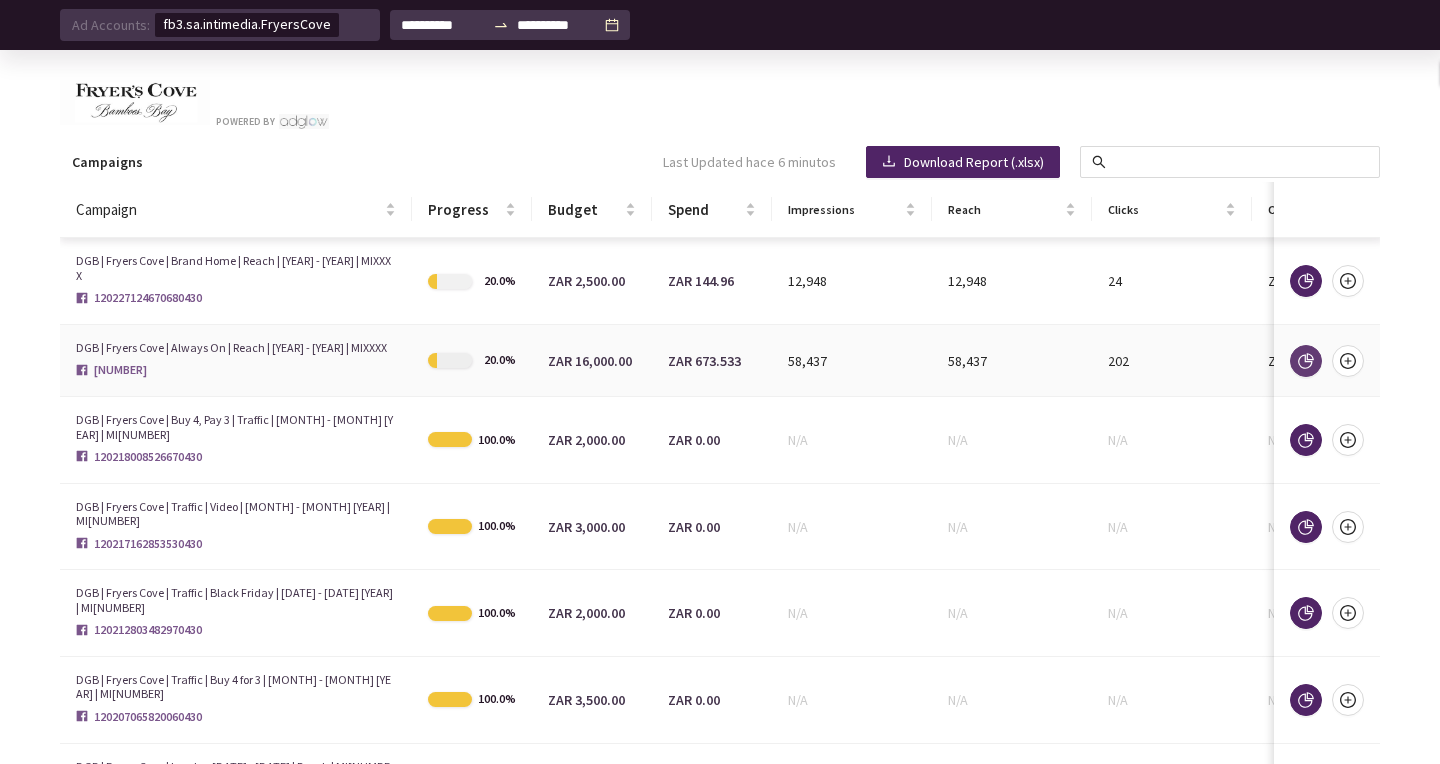 click at bounding box center (1306, 361) 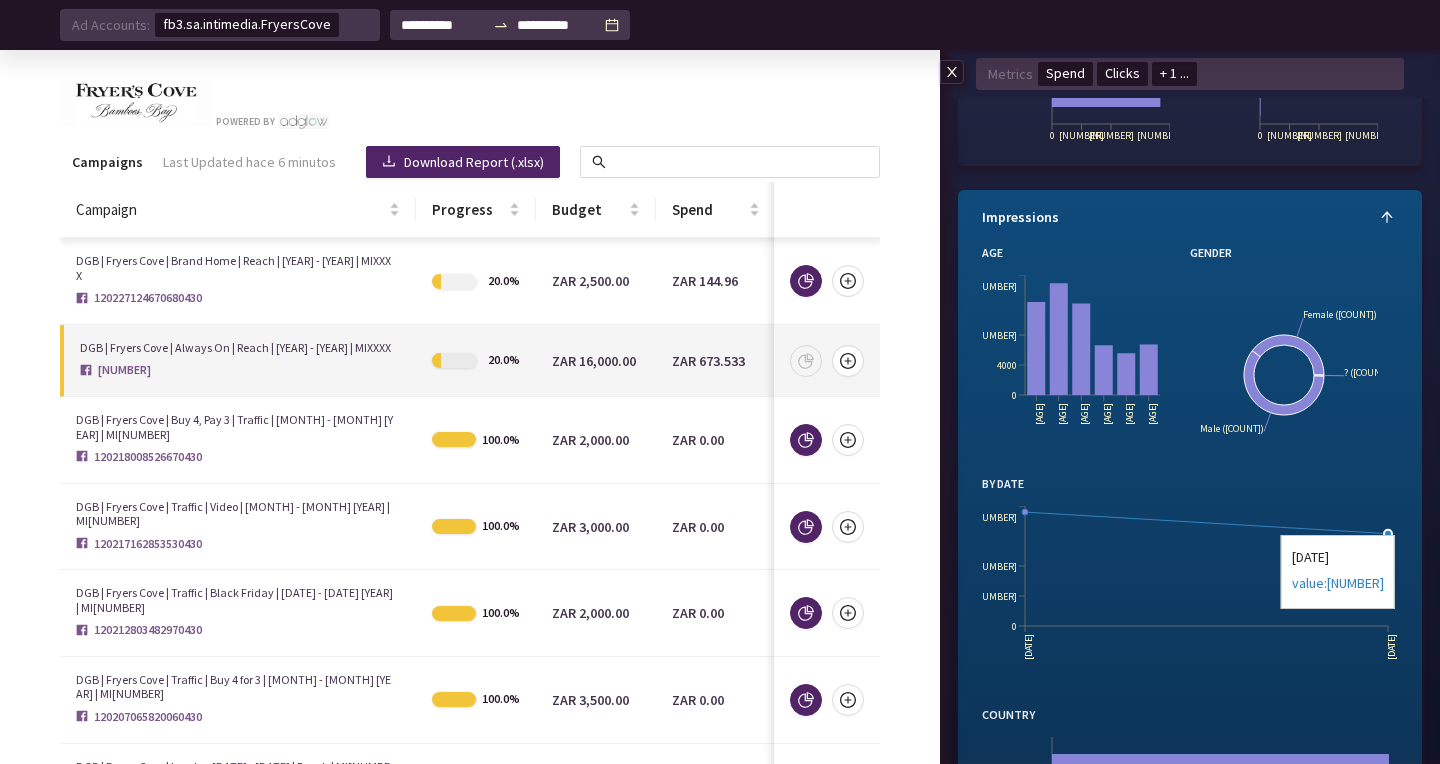 scroll, scrollTop: 3193, scrollLeft: 0, axis: vertical 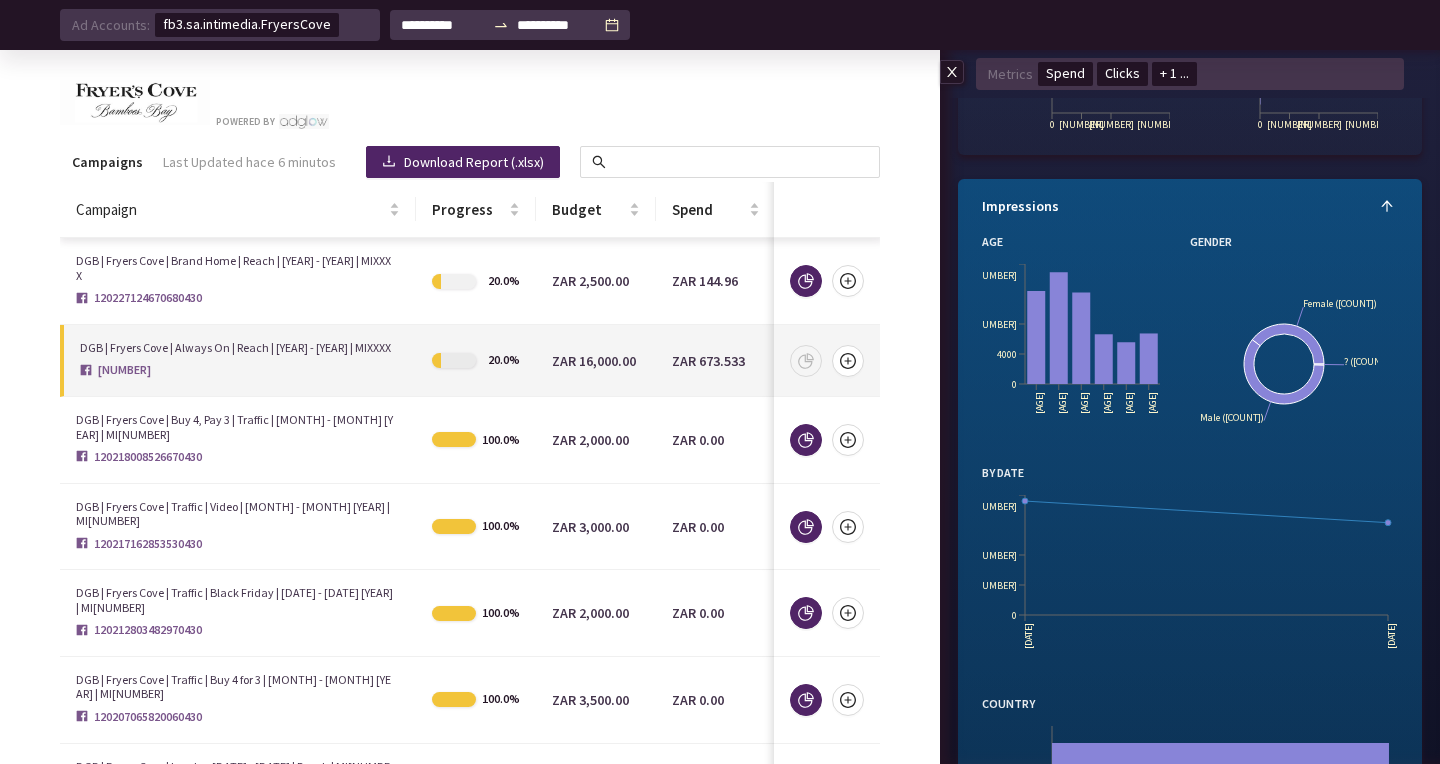 click at bounding box center [952, 72] 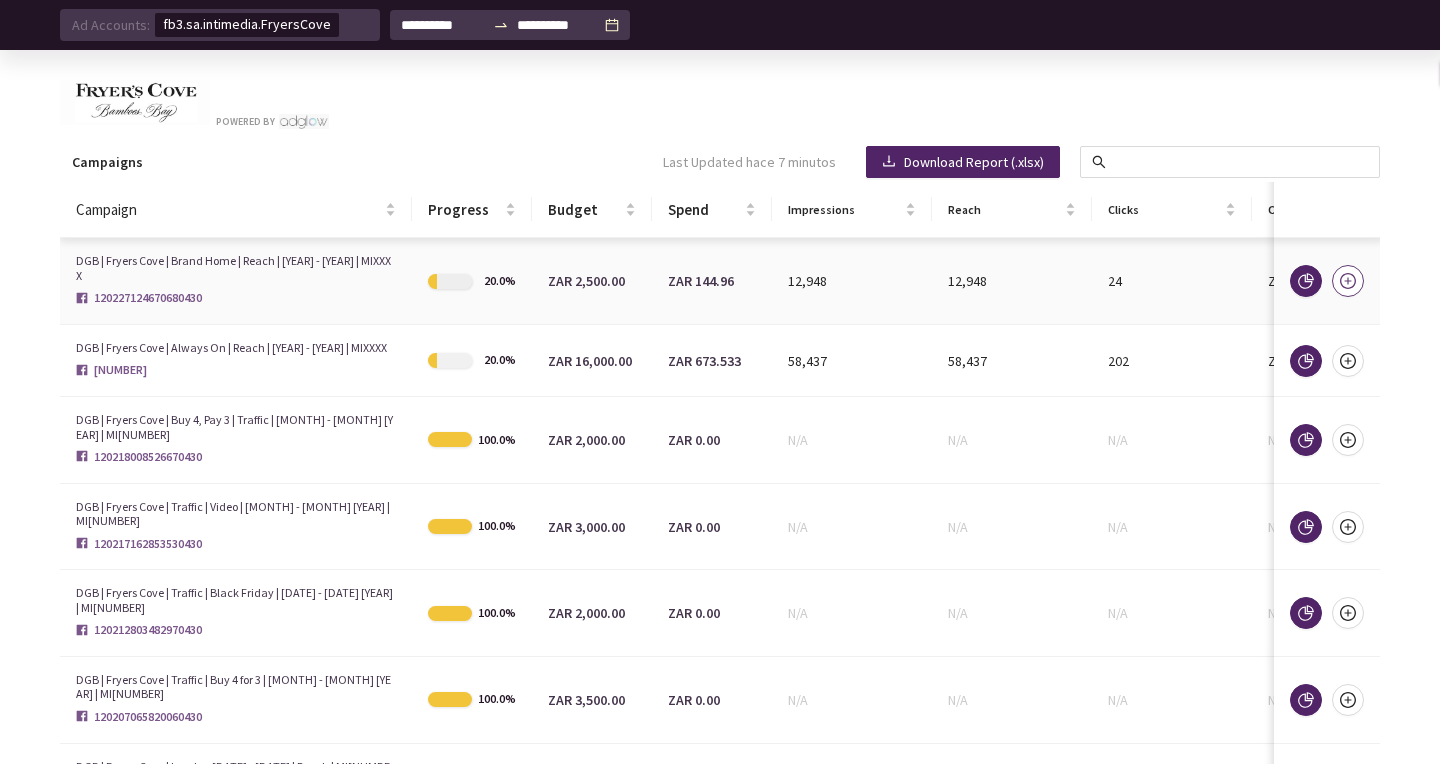 click at bounding box center [1348, 281] 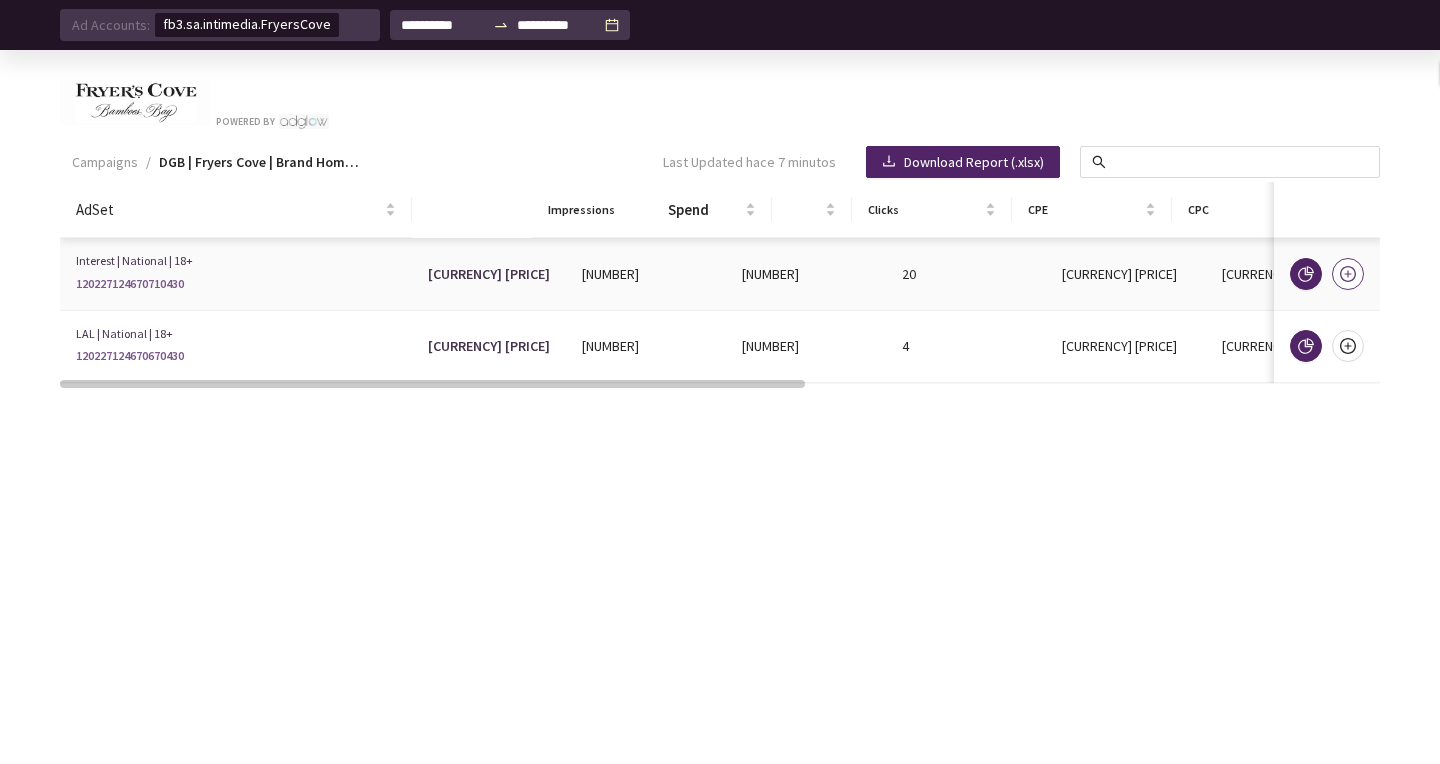 click at bounding box center [1348, 274] 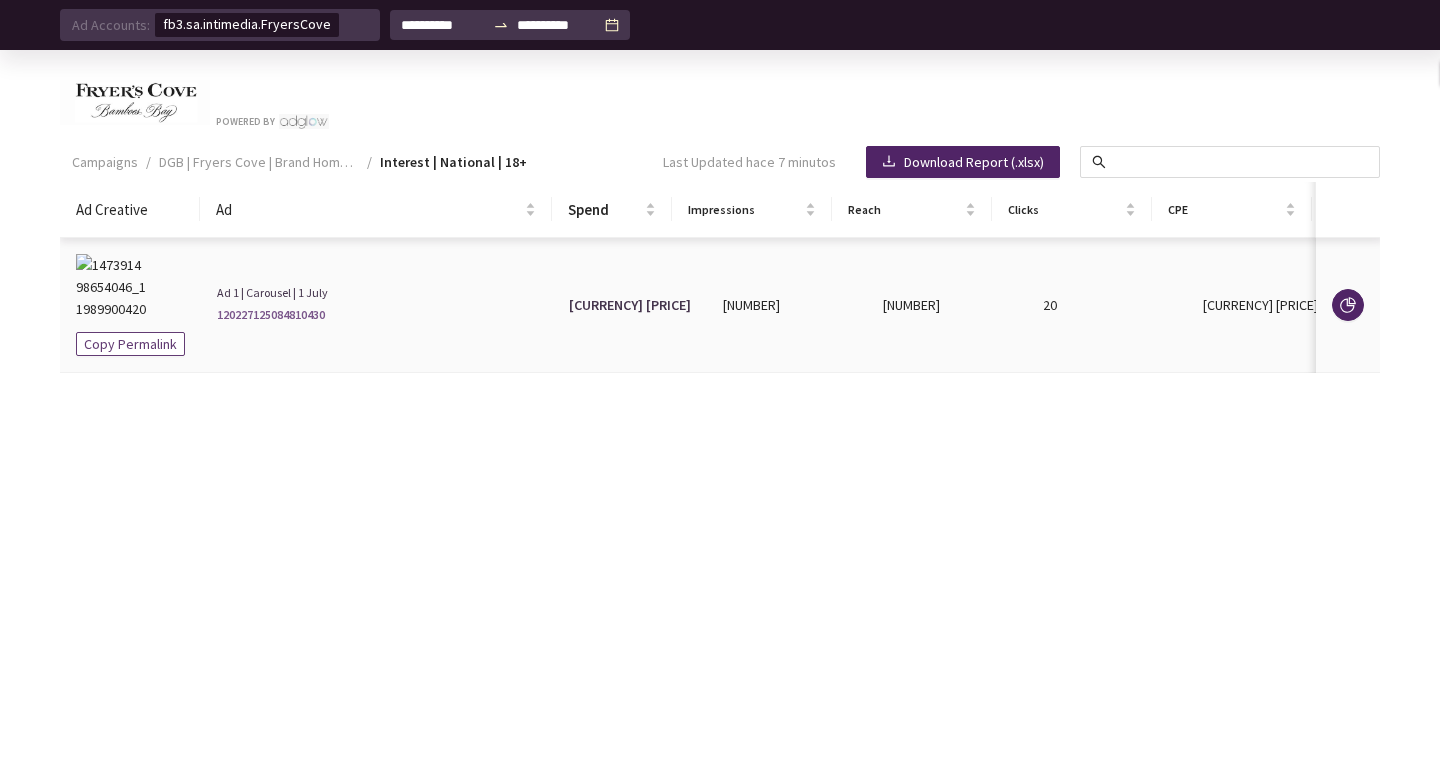 click on "Copy Permalink" at bounding box center [130, 344] 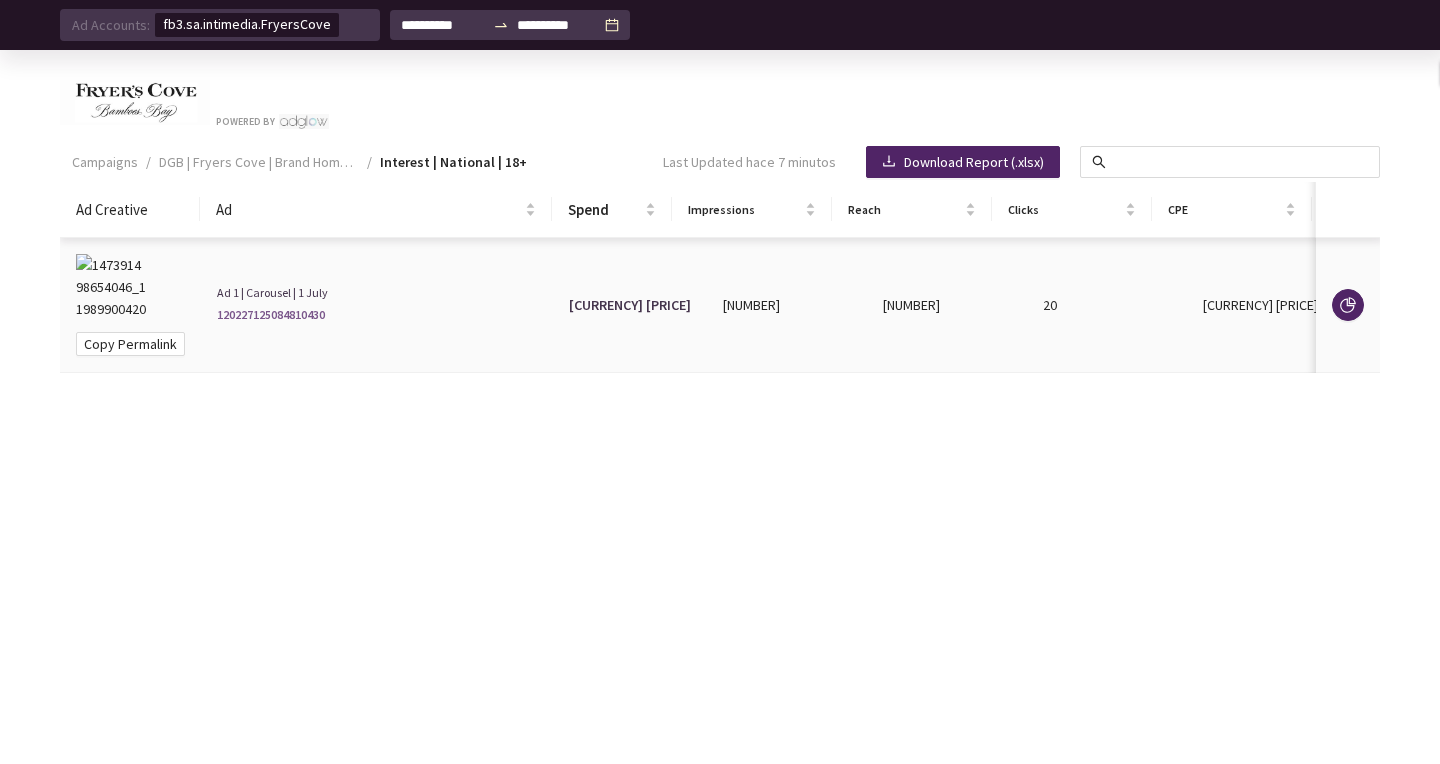 click at bounding box center (111, 289) 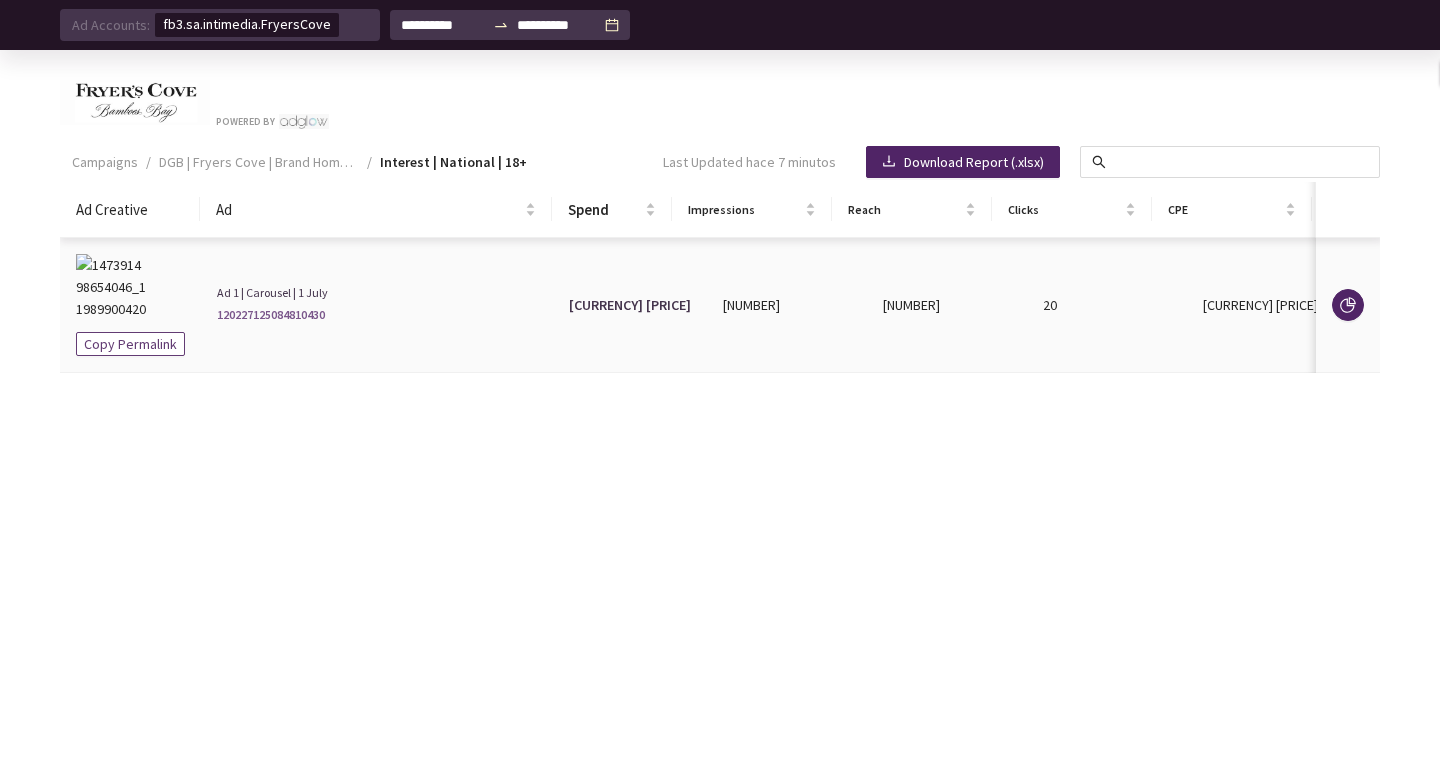 click on "Copy Permalink" at bounding box center (130, 344) 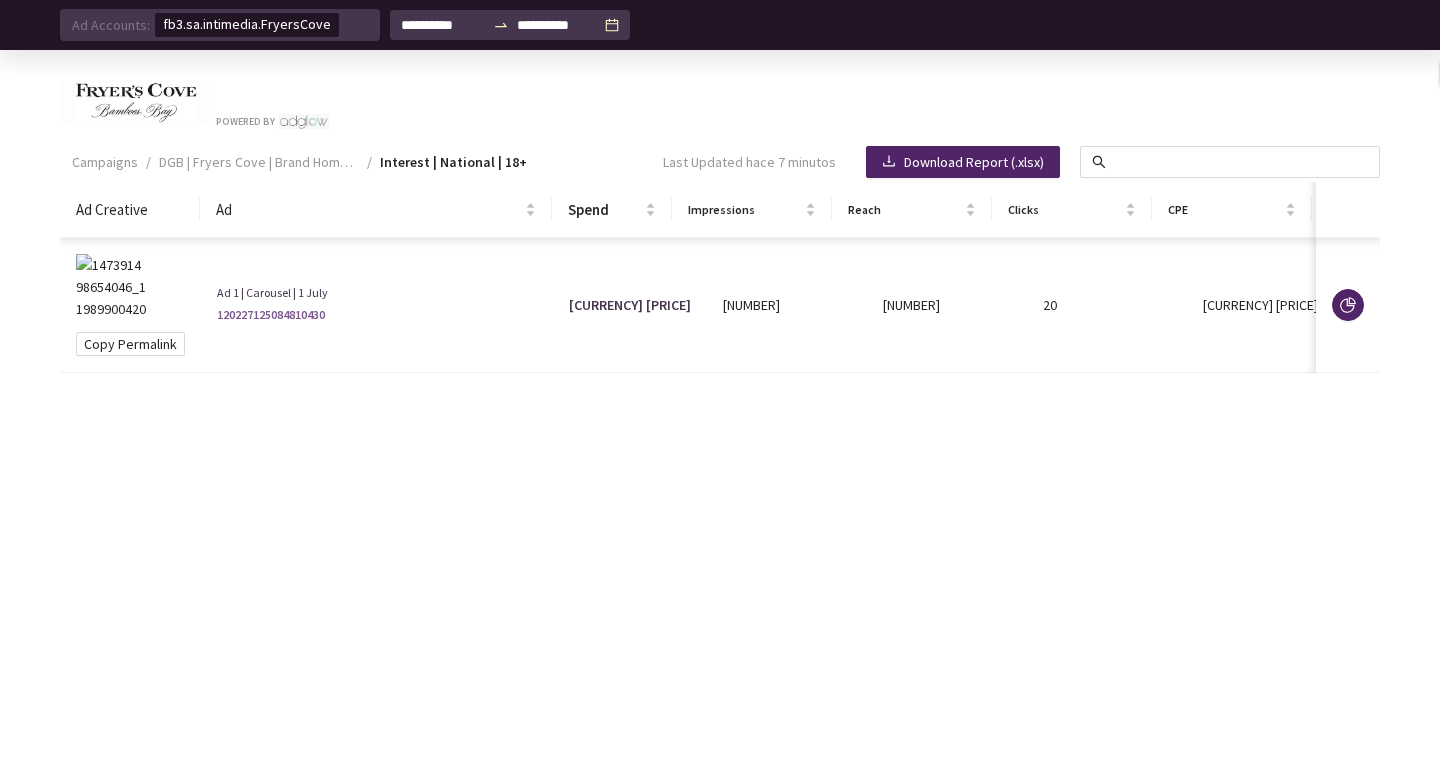 click on "Ad Creative Ad Spend Impressions Reach Clicks CPE CPC CPM Post Engagements Link Clicks CPL Landing Page Views Leads                               Copy Permalink Ad 1 | Carousel | 1 July [DATE] [CURRENCY] [PRICE] [NUMBER] [NUMBER] [NUMBER] [CURRENCY] [PRICE] [CURRENCY] [PRICE] [CURRENCY] [PRICE] [NUMBER] [NUMBER] [CURRENCY] [PRICE] [NUMBER] [CURRENCY] [PRICE]" at bounding box center (720, 477) 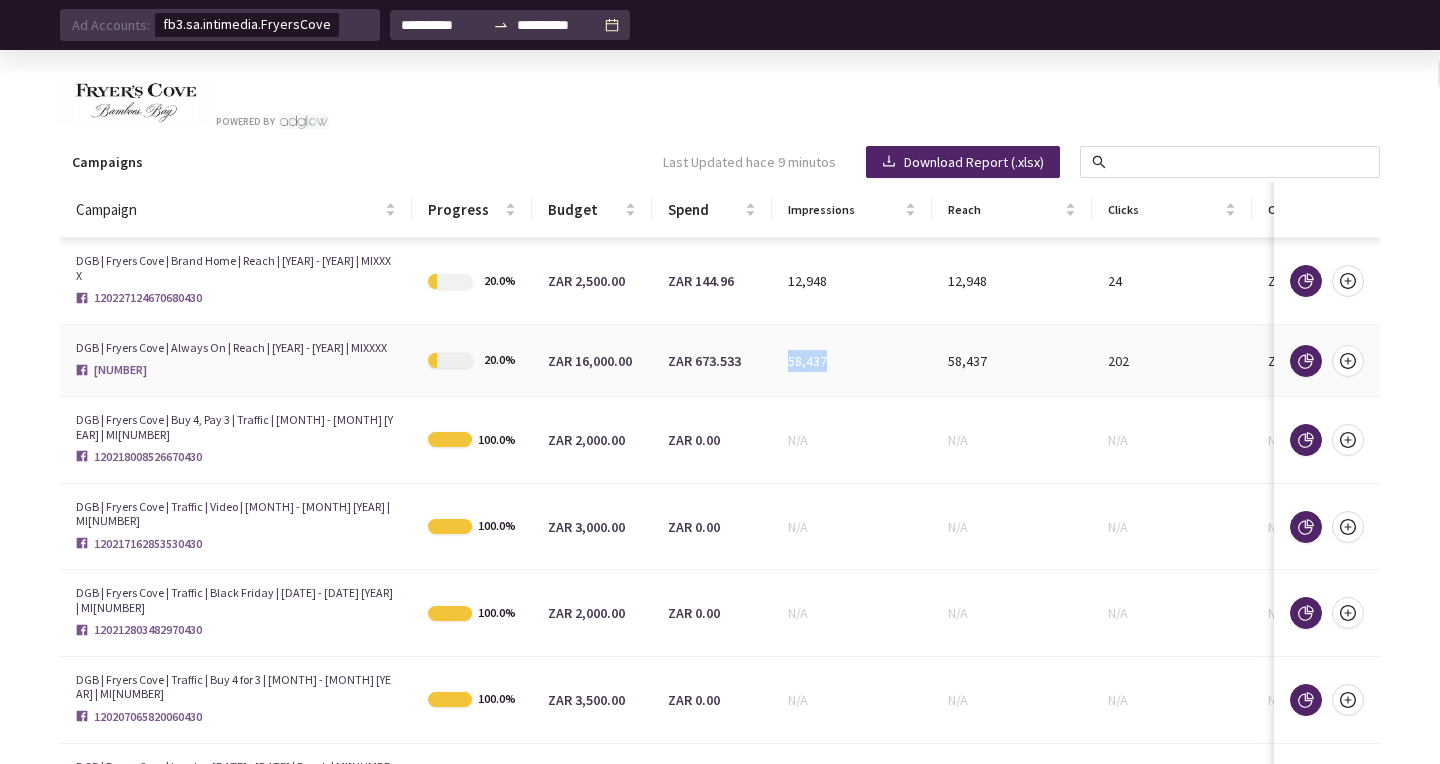 drag, startPoint x: 789, startPoint y: 363, endPoint x: 839, endPoint y: 363, distance: 50 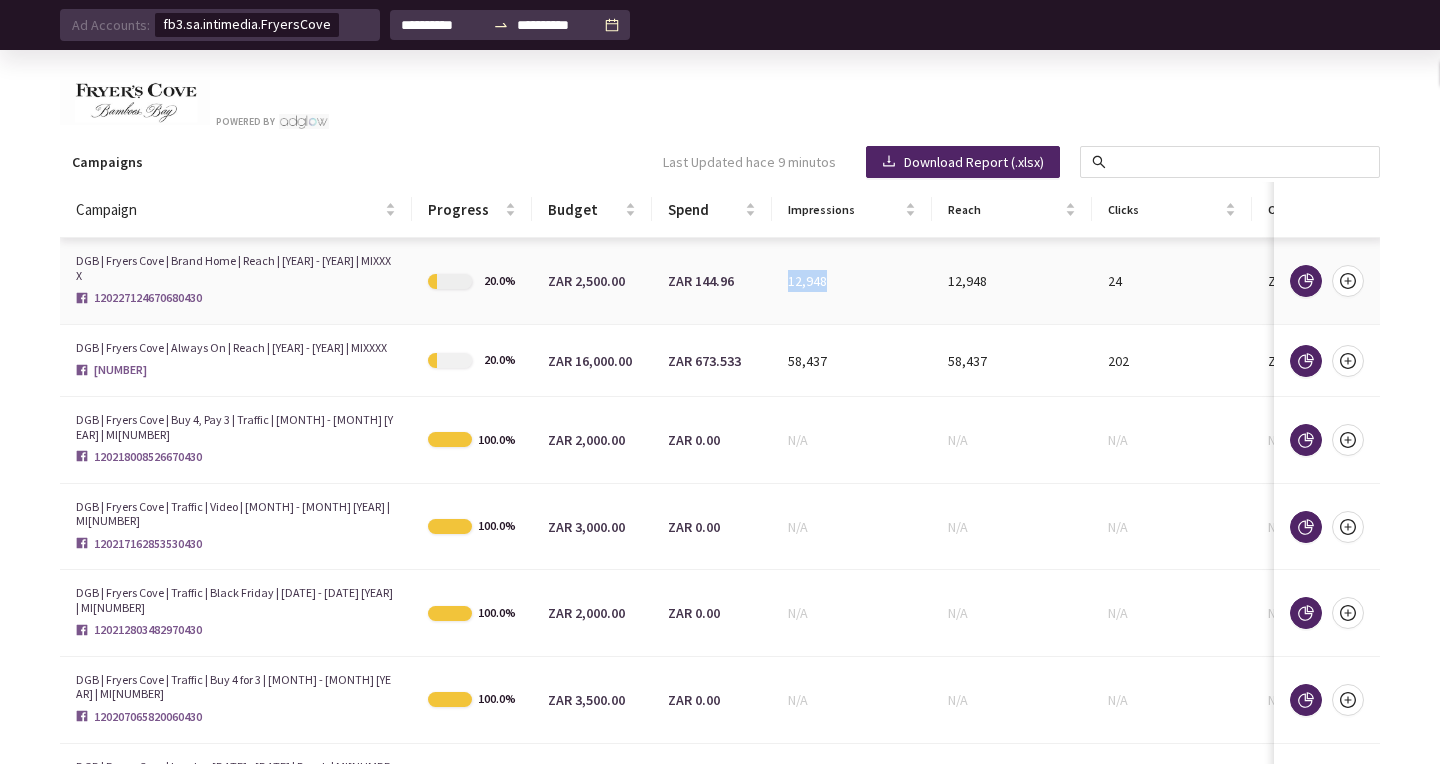 drag, startPoint x: 784, startPoint y: 280, endPoint x: 846, endPoint y: 280, distance: 62 